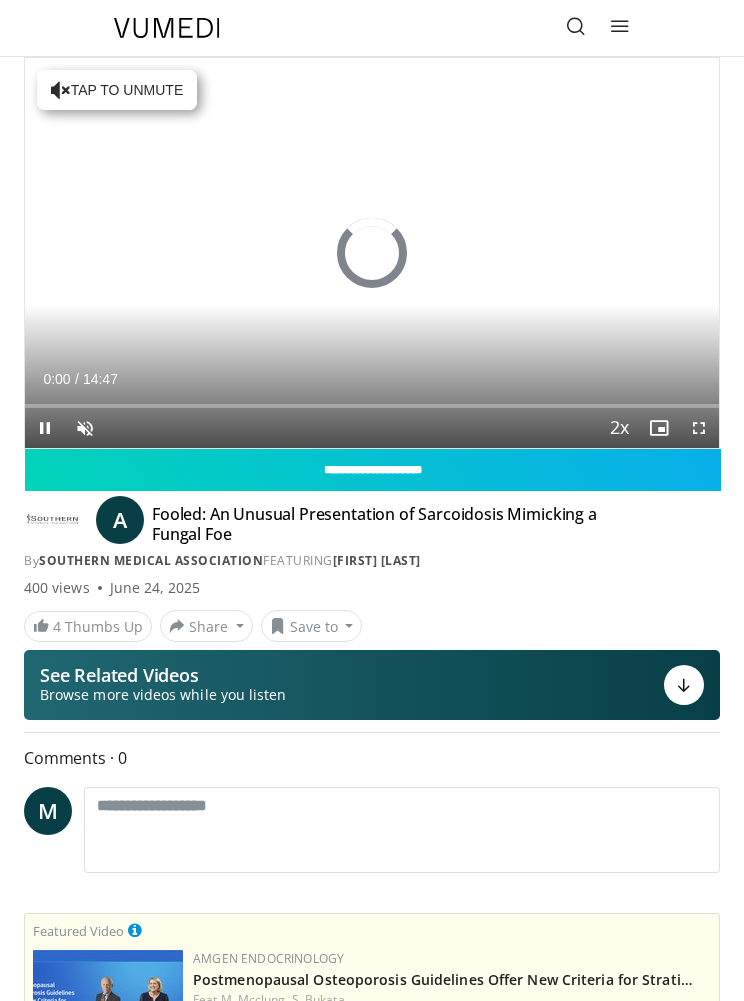 scroll, scrollTop: 0, scrollLeft: 0, axis: both 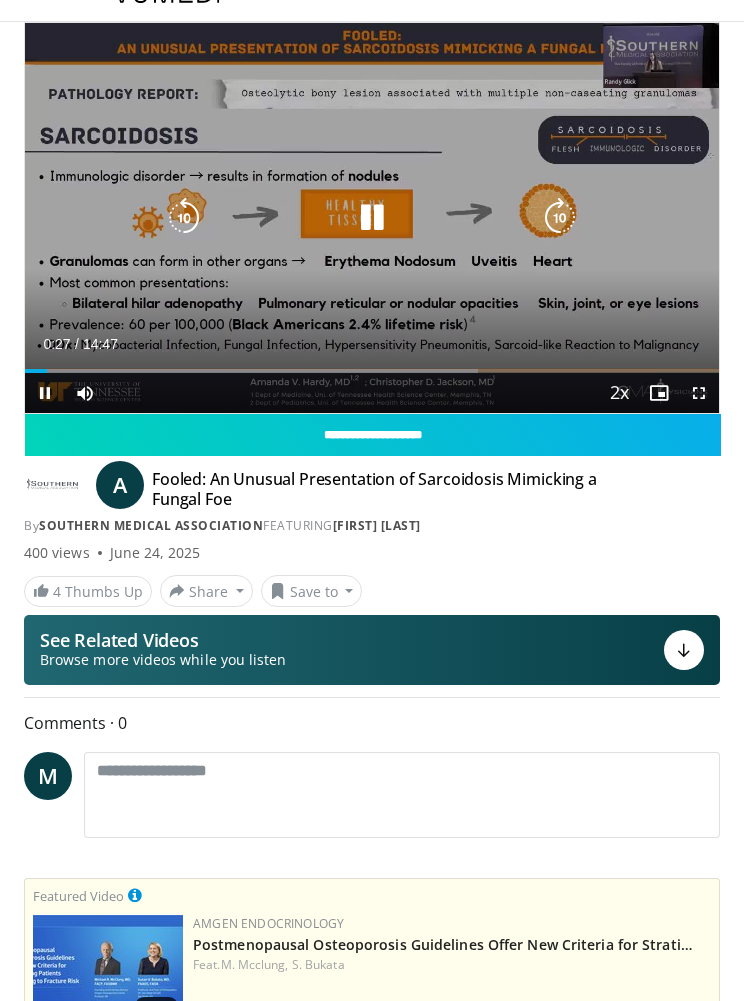 click on "10 seconds
Tap to unmute" at bounding box center (372, 218) 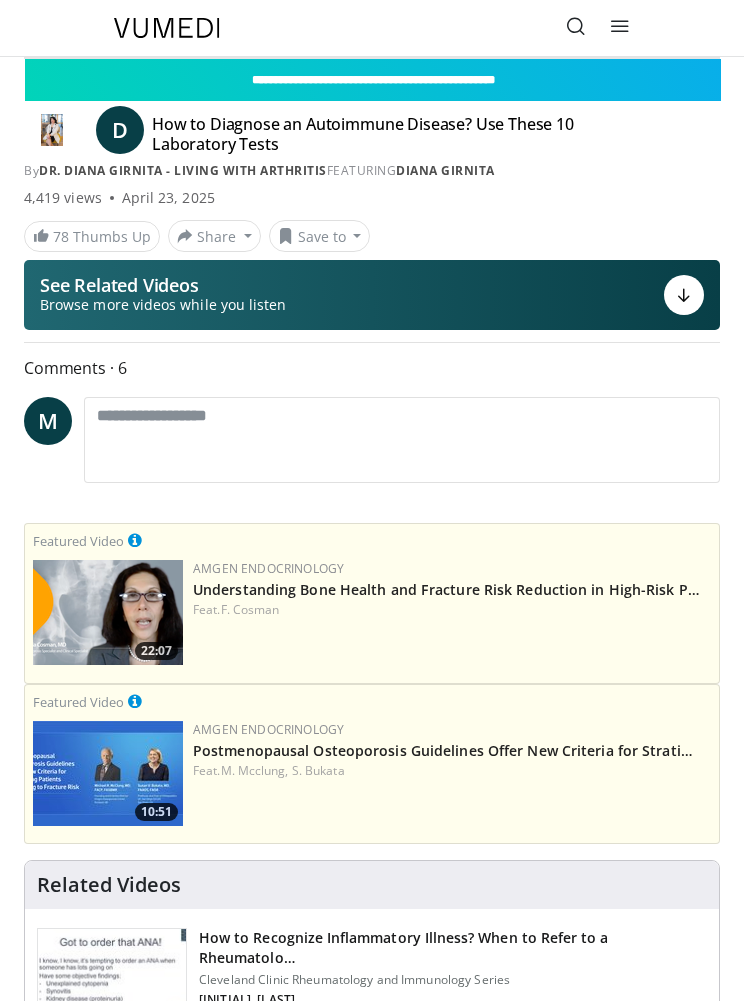 scroll, scrollTop: 0, scrollLeft: 0, axis: both 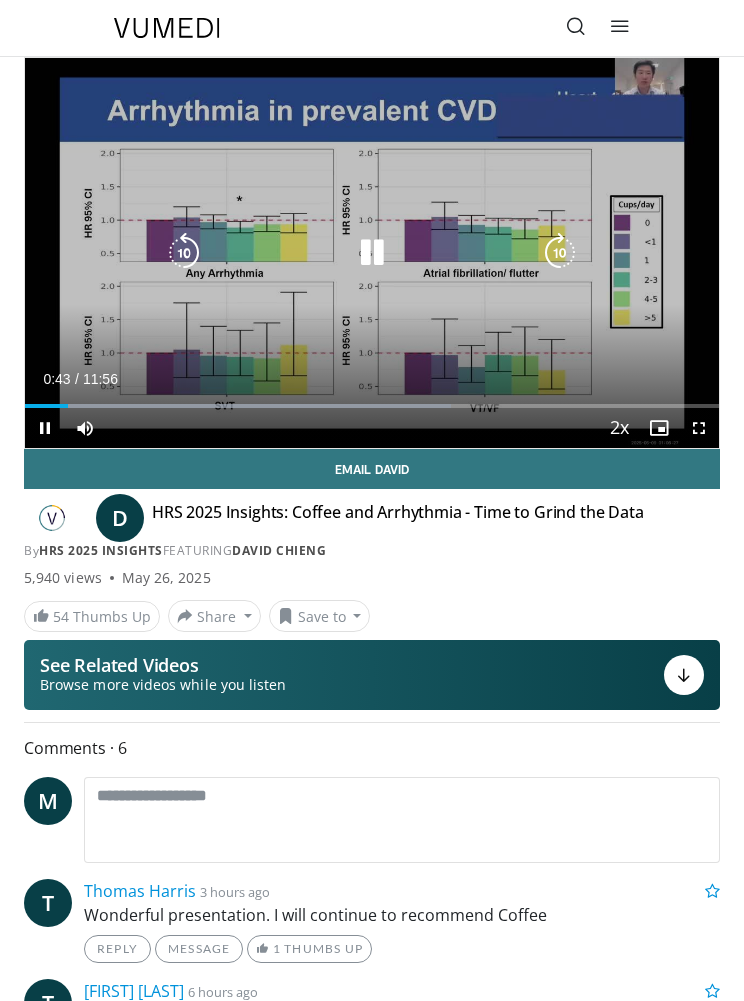 click on "10 seconds
Tap to unmute" at bounding box center [372, 253] 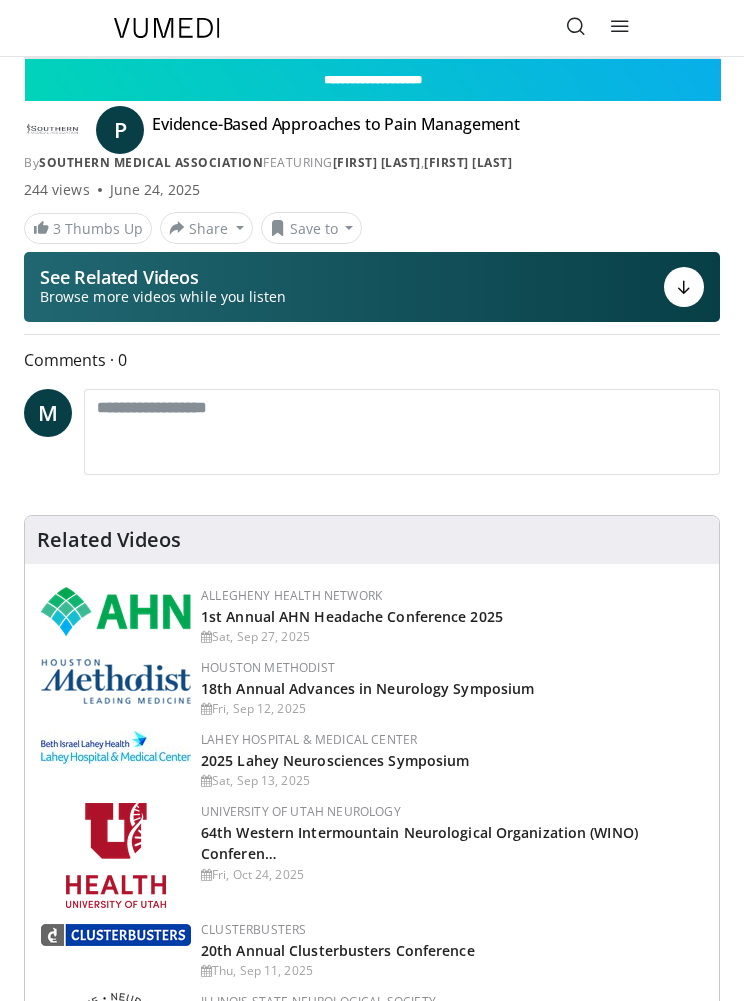 scroll, scrollTop: 0, scrollLeft: 0, axis: both 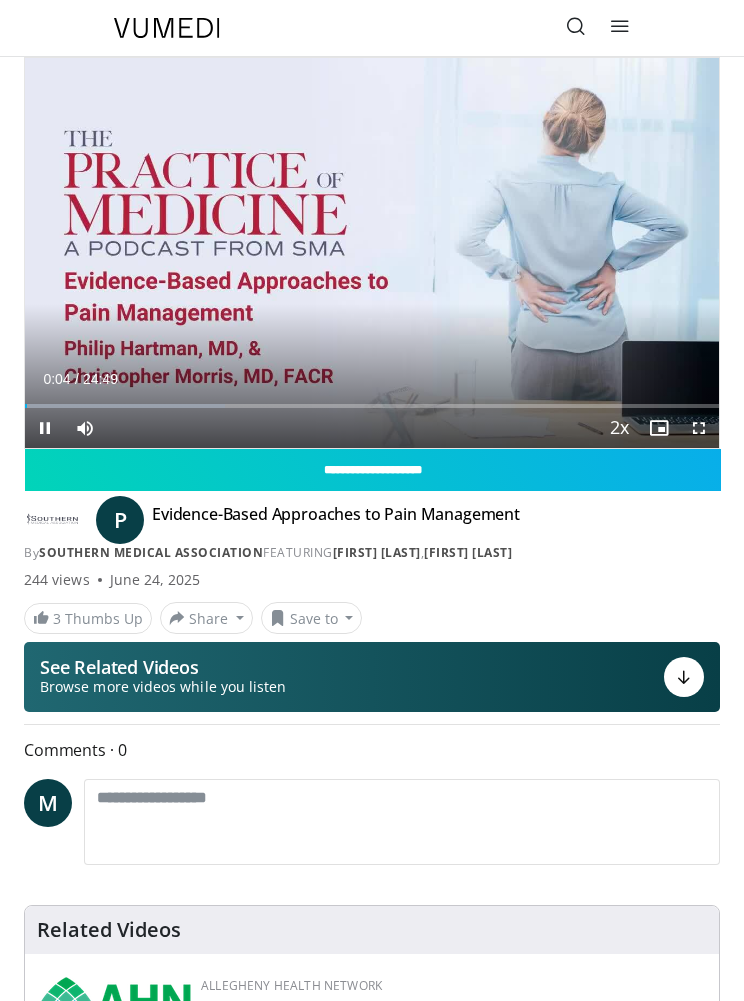click on "10 seconds
Tap to unmute" at bounding box center [372, 253] 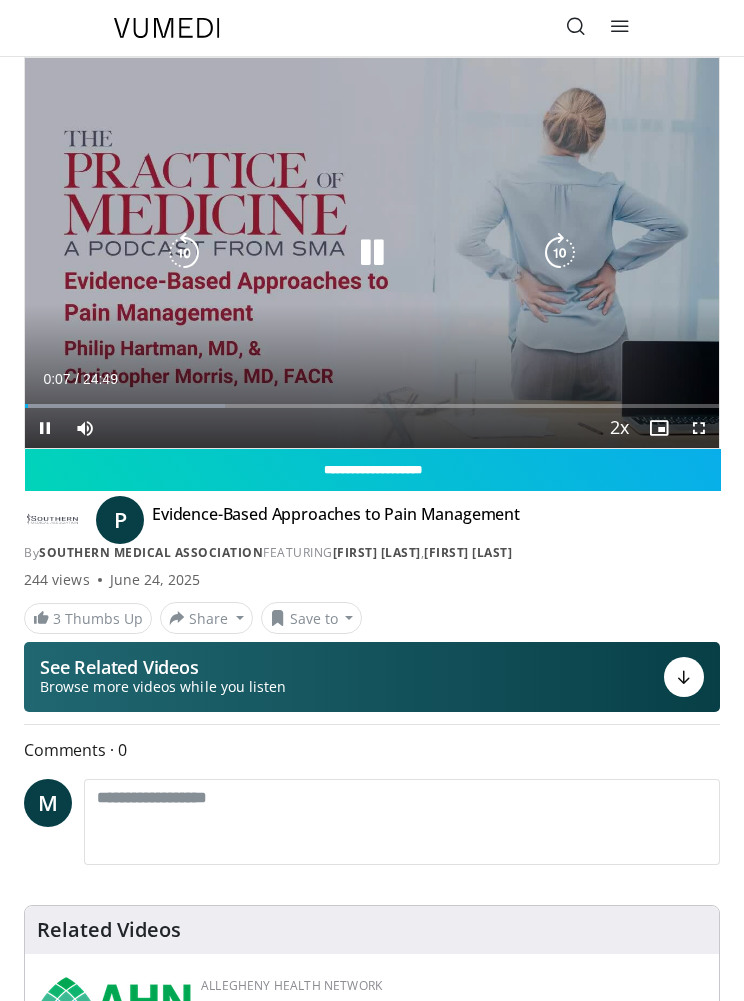 click on "10 seconds
Tap to unmute" at bounding box center [372, 253] 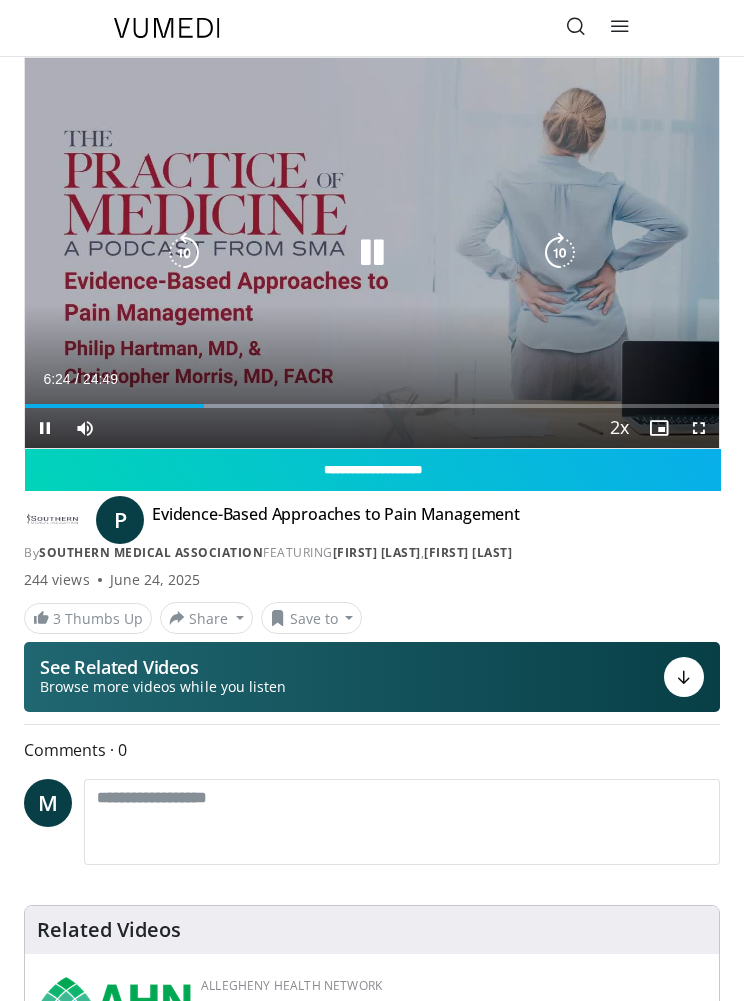 click at bounding box center [372, 253] 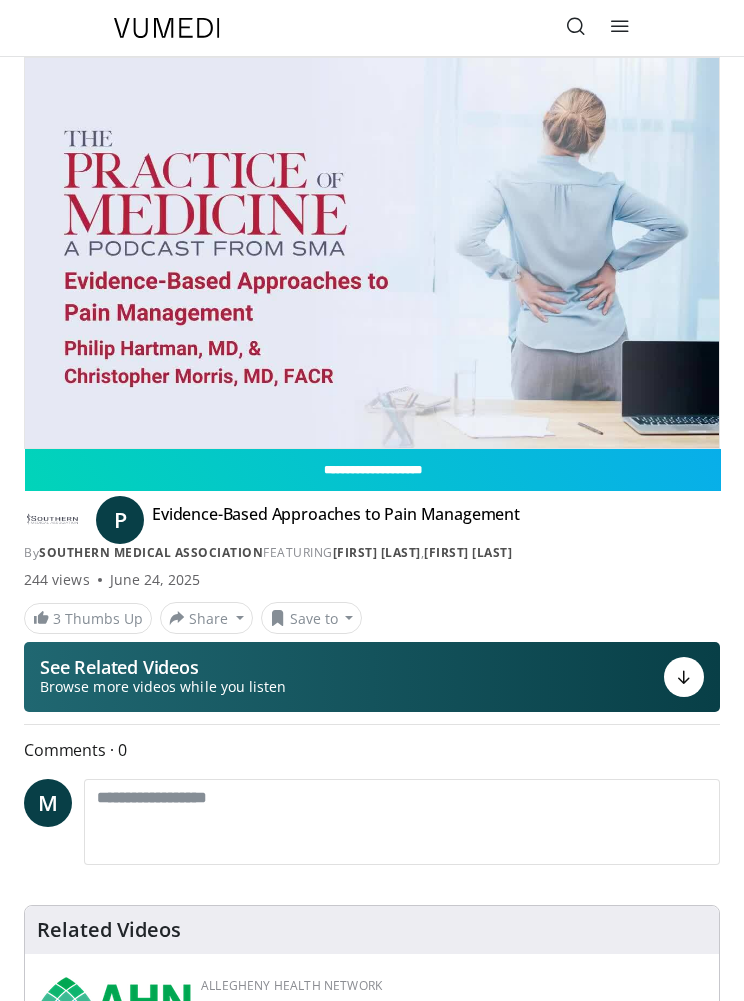 click on "10 seconds
Tap to unmute" at bounding box center [372, 253] 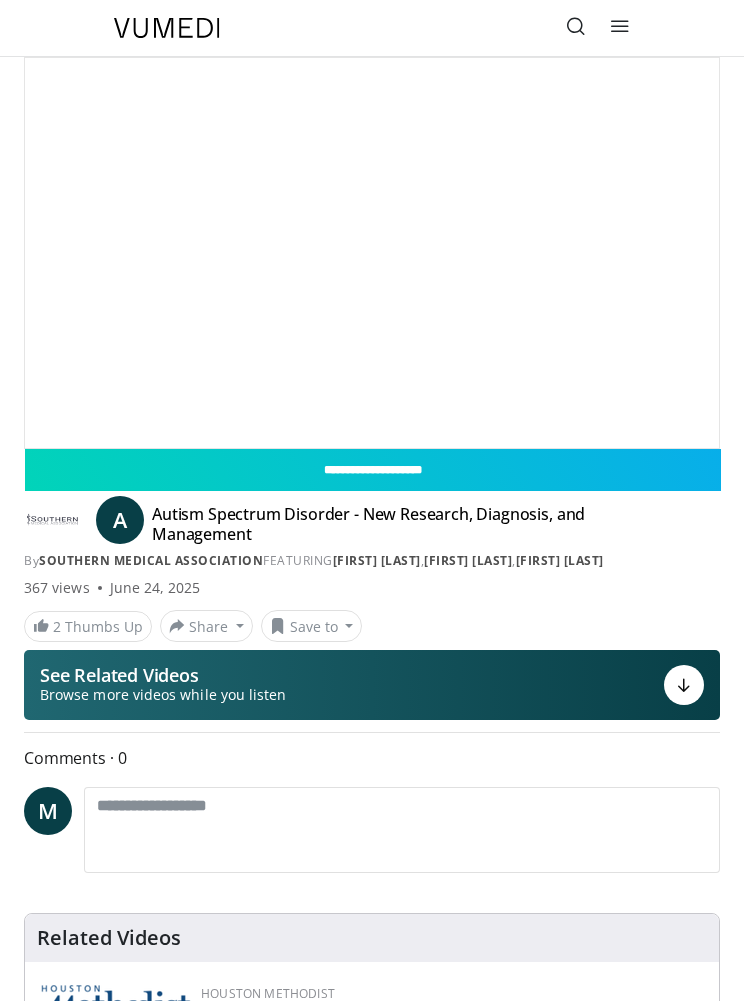 scroll, scrollTop: 0, scrollLeft: 0, axis: both 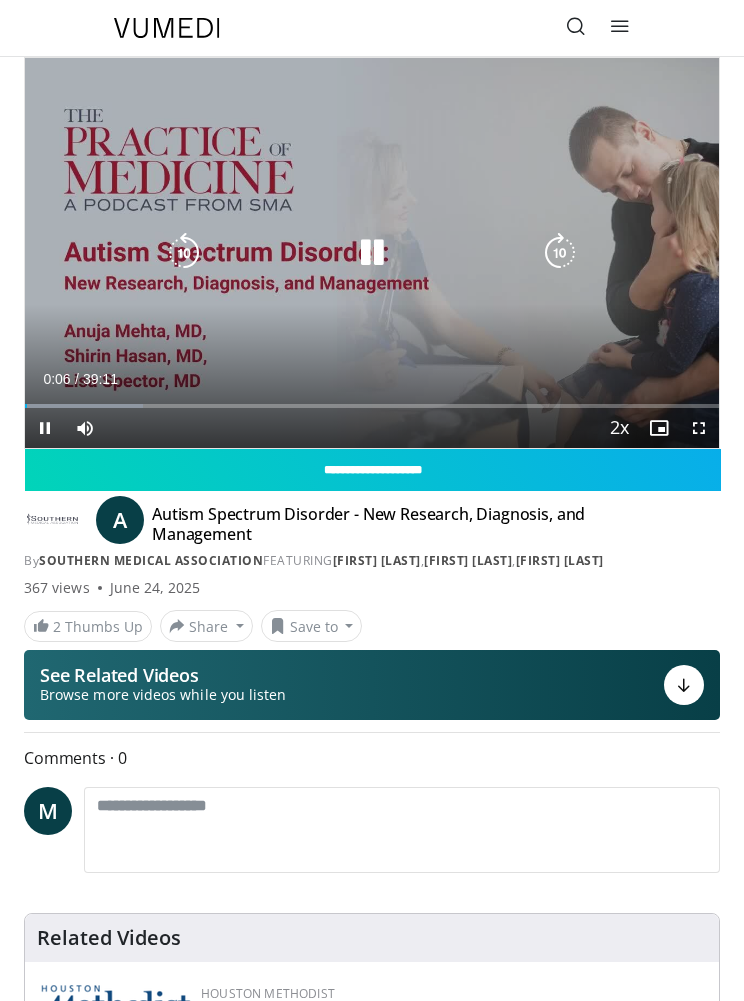 click on "10 seconds
Tap to unmute" at bounding box center (372, 253) 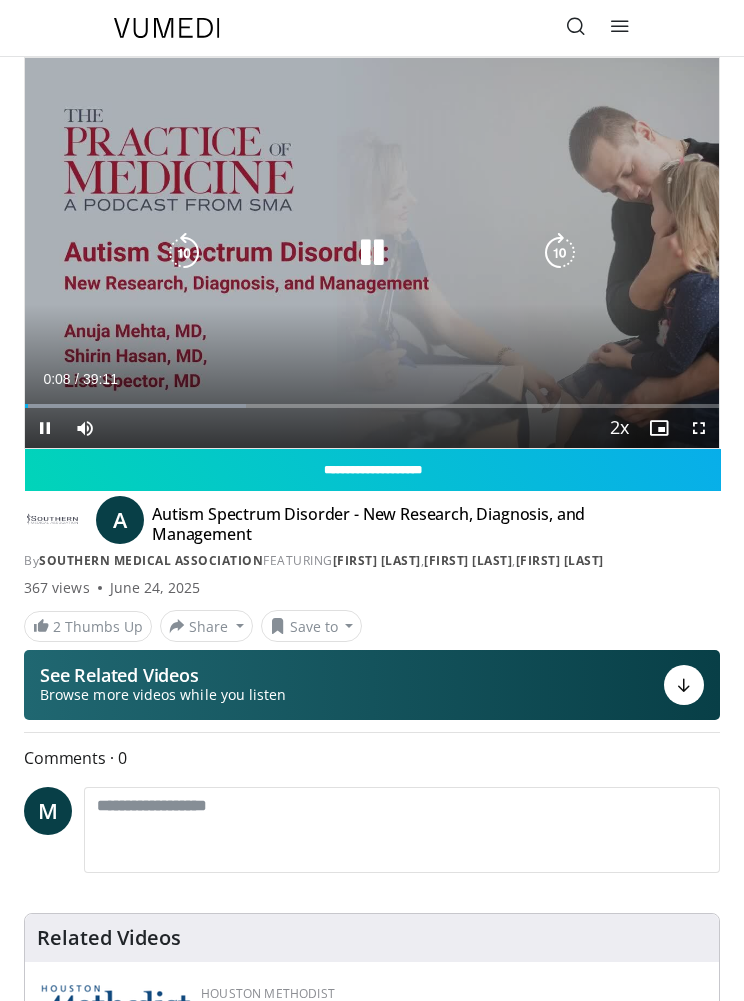 click on "10 seconds
Tap to unmute" at bounding box center (372, 253) 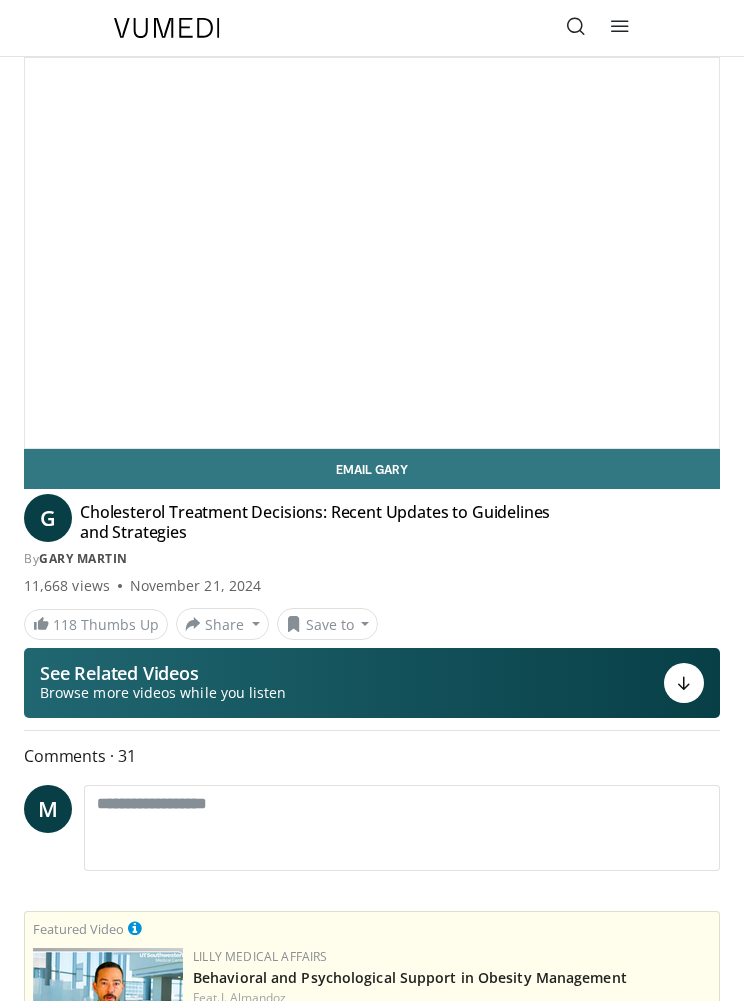 scroll, scrollTop: 0, scrollLeft: 0, axis: both 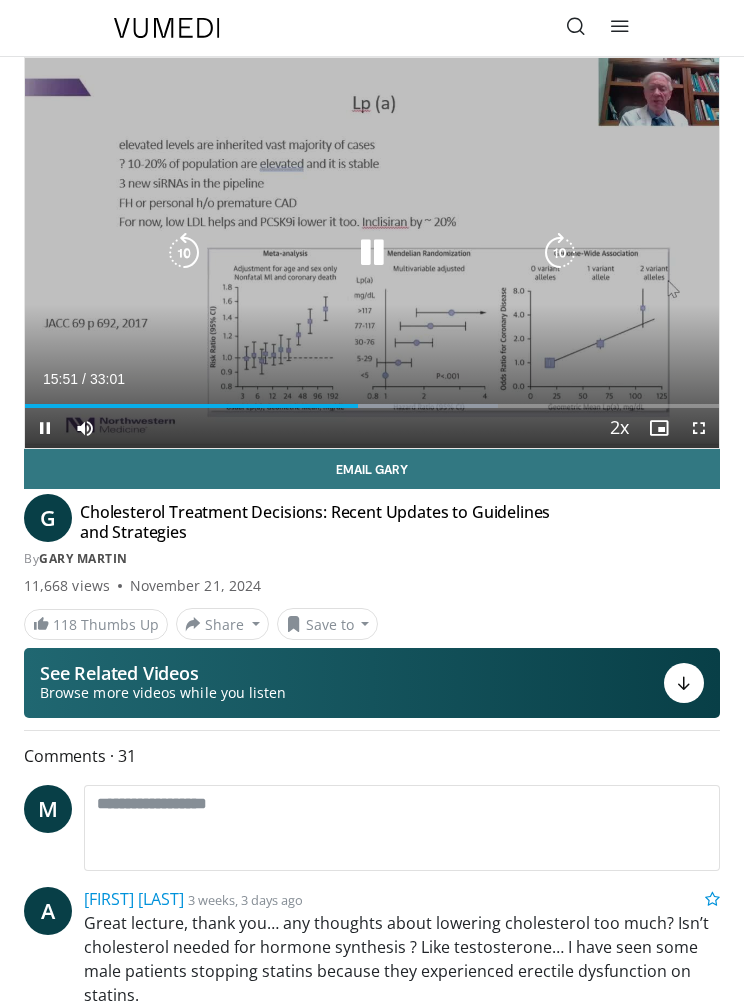 click on "Current Time  15:51 / Duration  33:01" at bounding box center [372, 379] 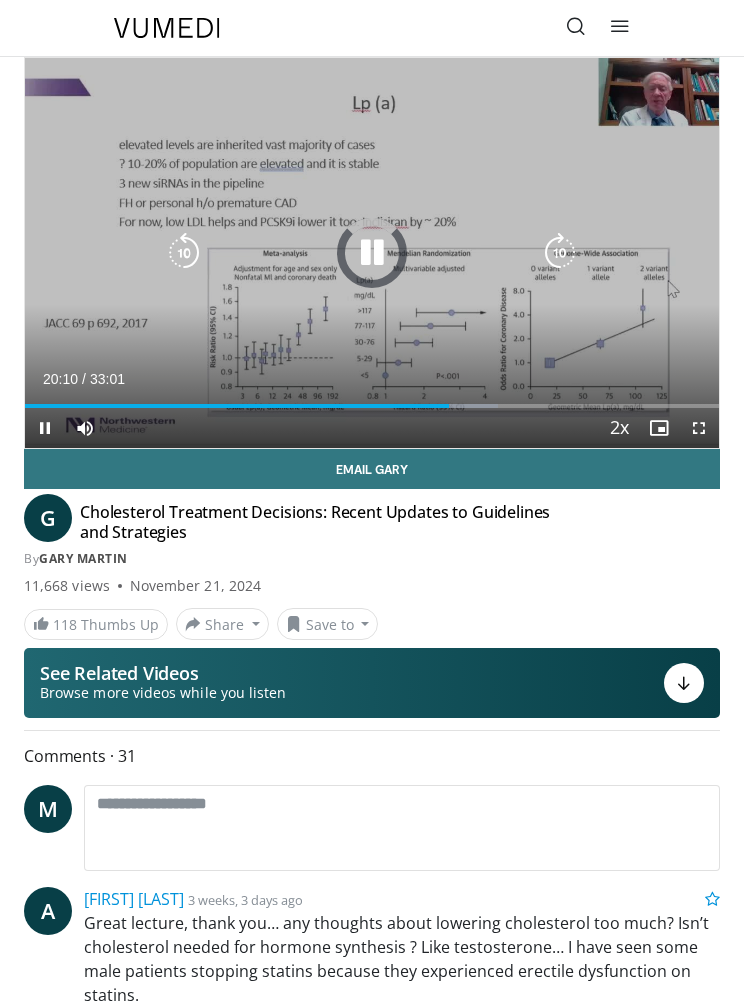 click on "Loaded :  68.12%" at bounding box center [372, 398] 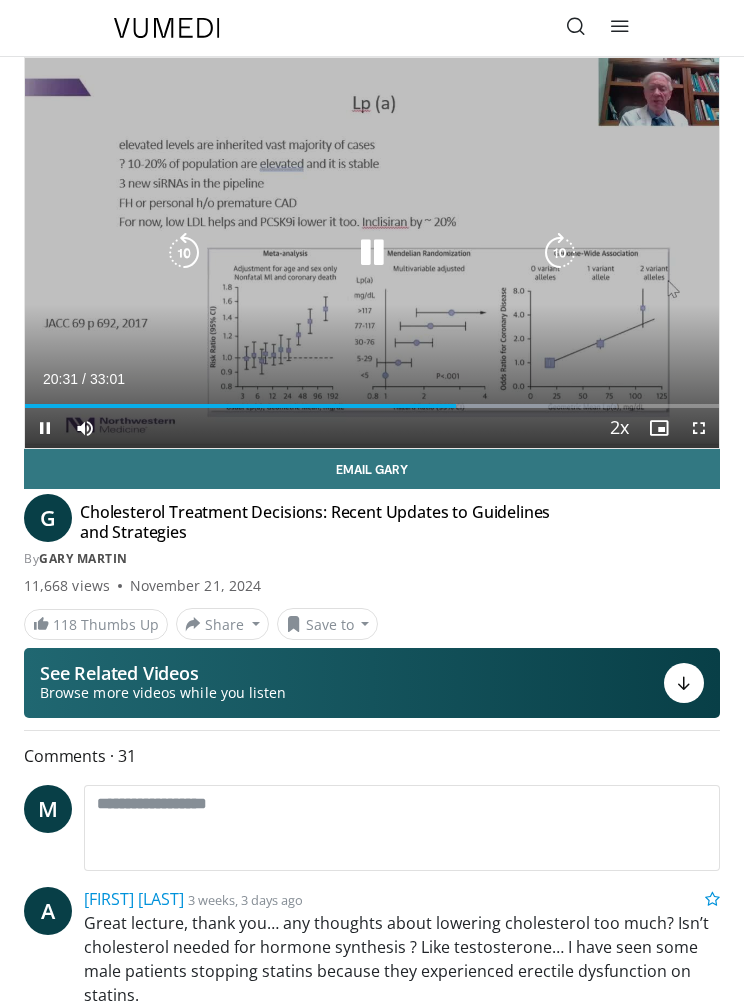 click at bounding box center (372, 253) 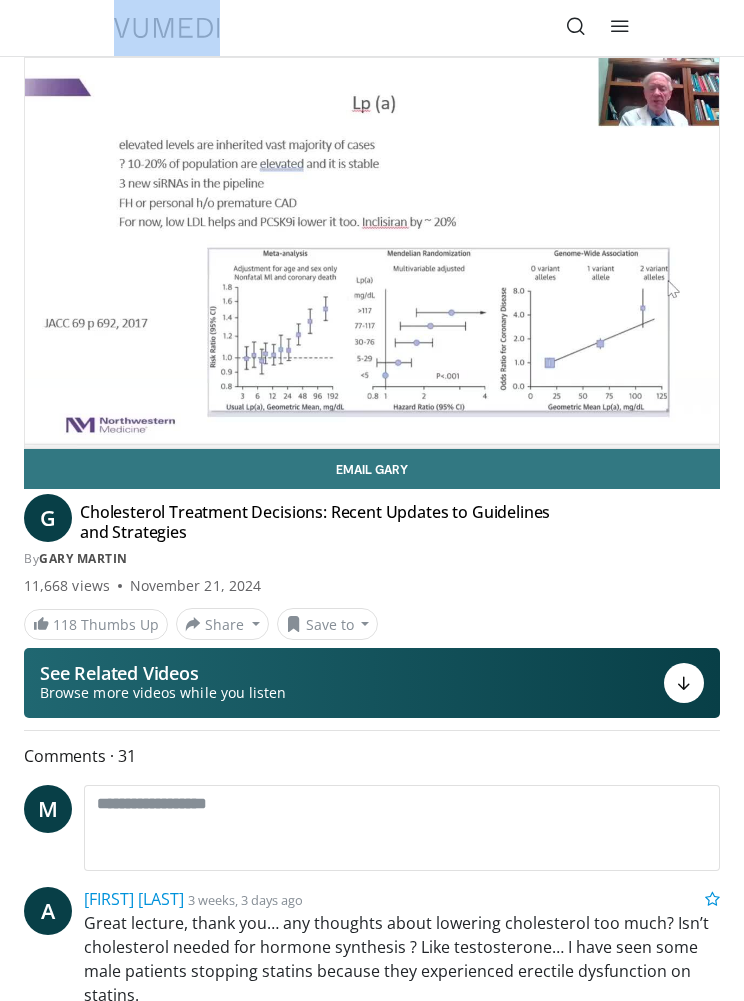 click on "**********" at bounding box center (372, 4553) 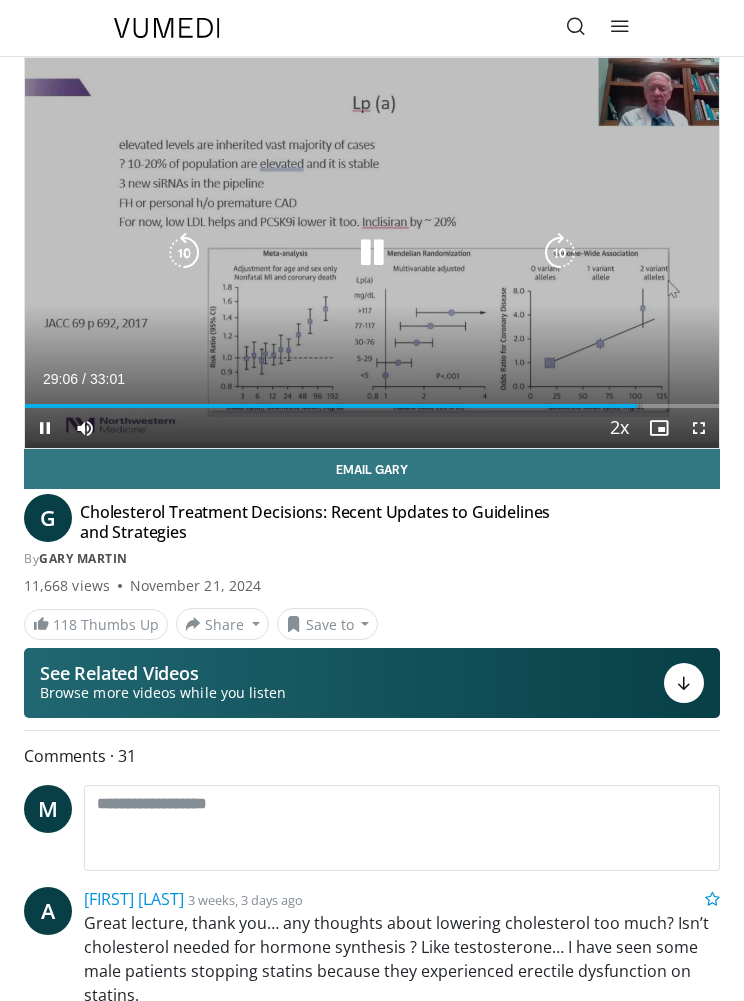 click on "10 seconds
Tap to unmute" at bounding box center [372, 253] 